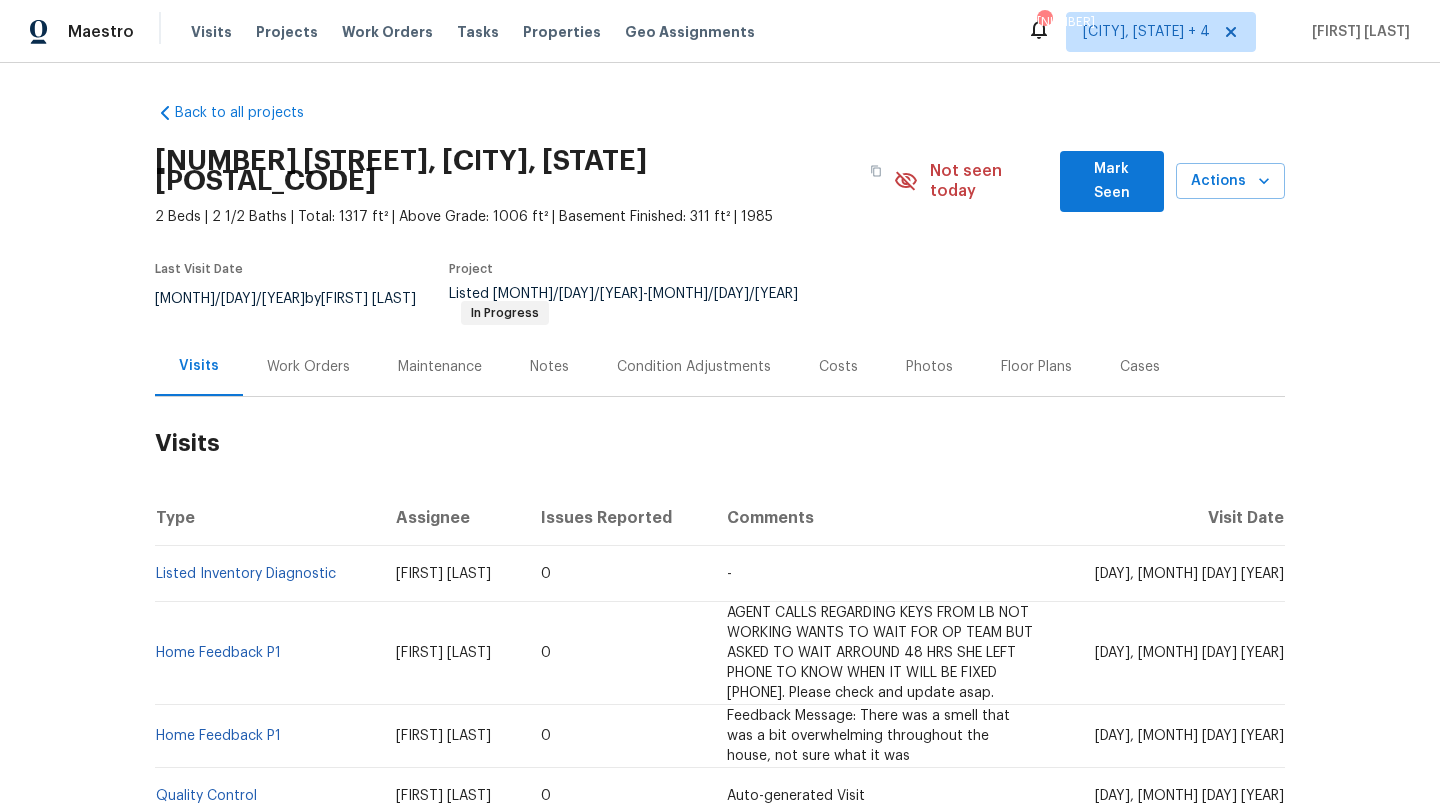 scroll, scrollTop: 0, scrollLeft: 0, axis: both 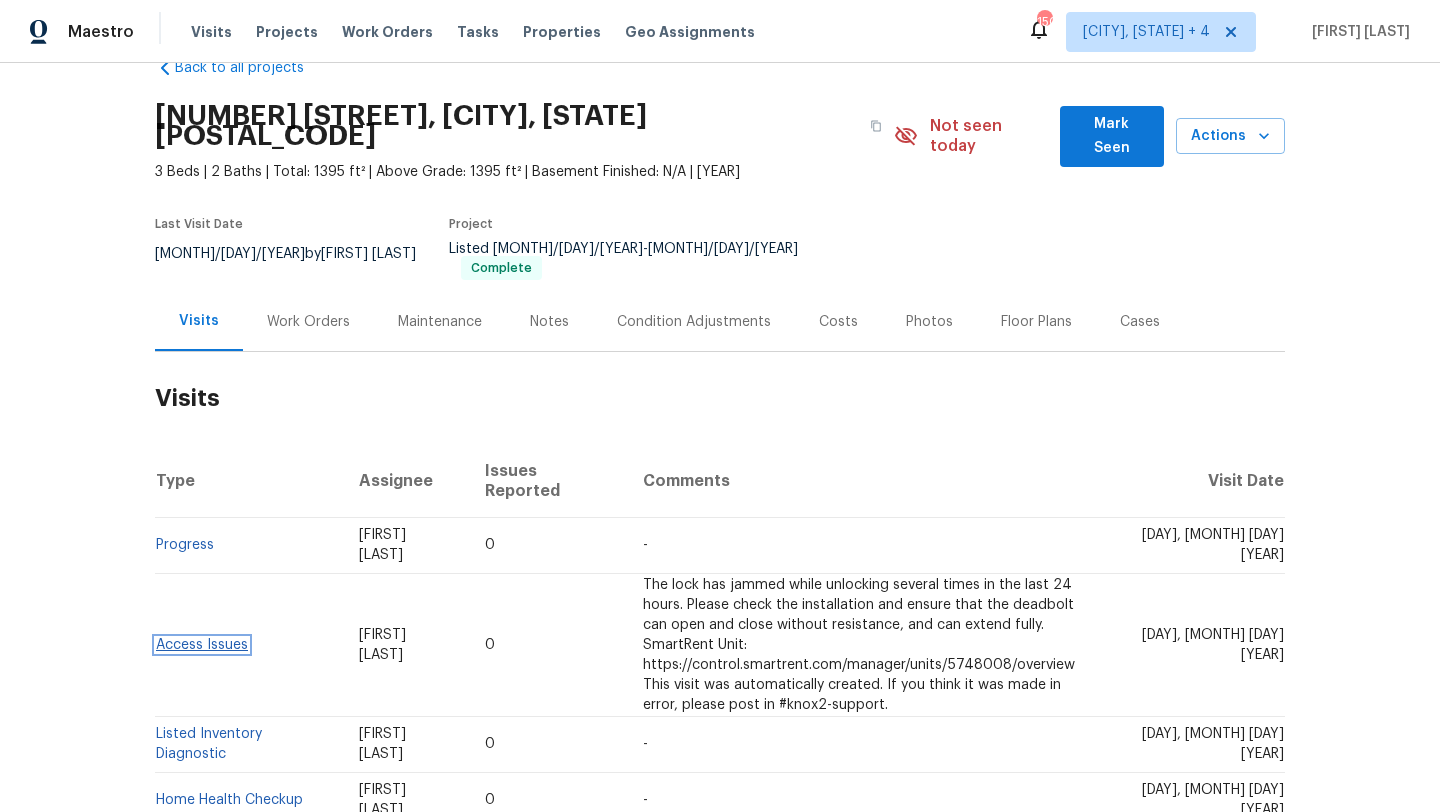 drag, startPoint x: 254, startPoint y: 15, endPoint x: 233, endPoint y: 591, distance: 576.3827 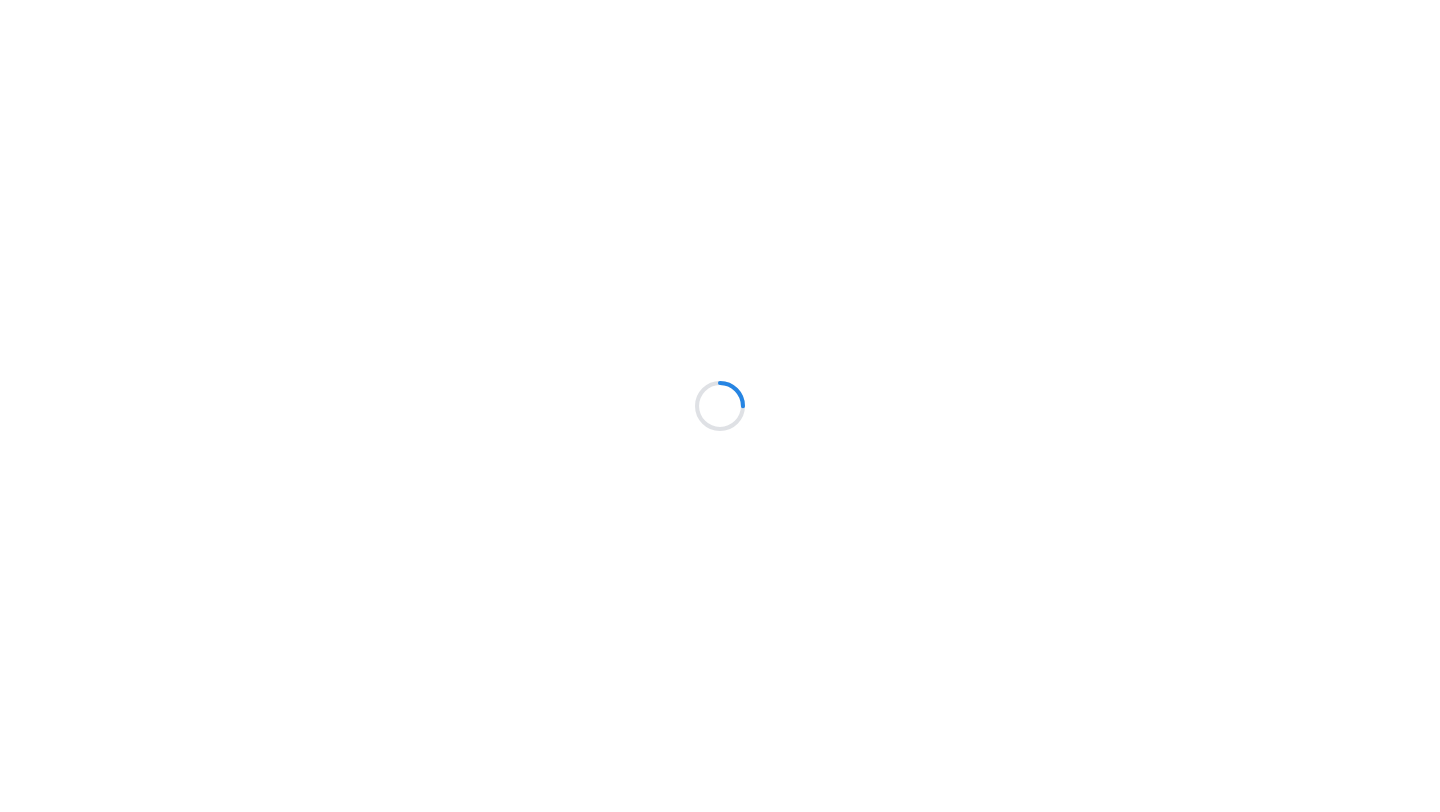 scroll, scrollTop: 0, scrollLeft: 0, axis: both 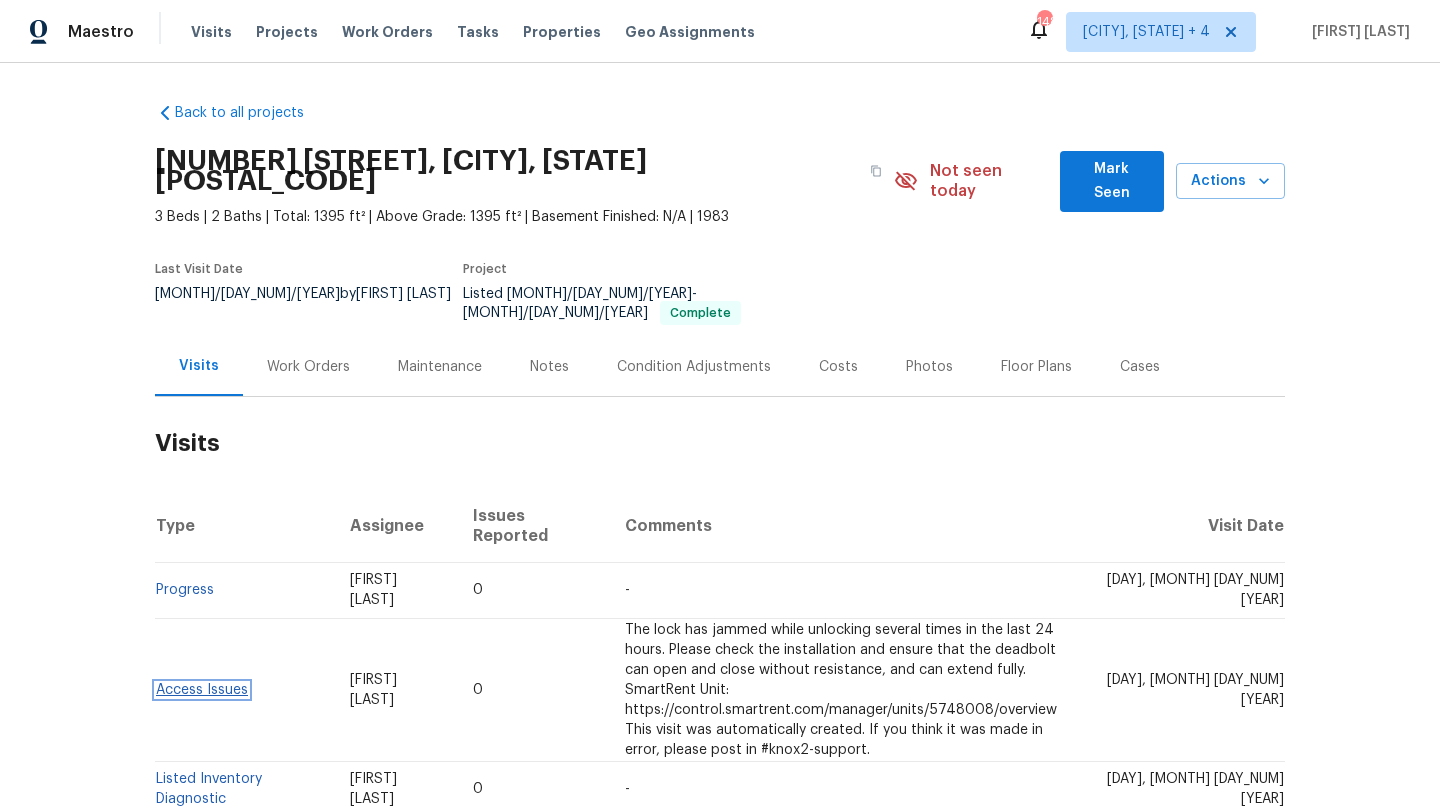 click on "Access Issues" at bounding box center [202, 690] 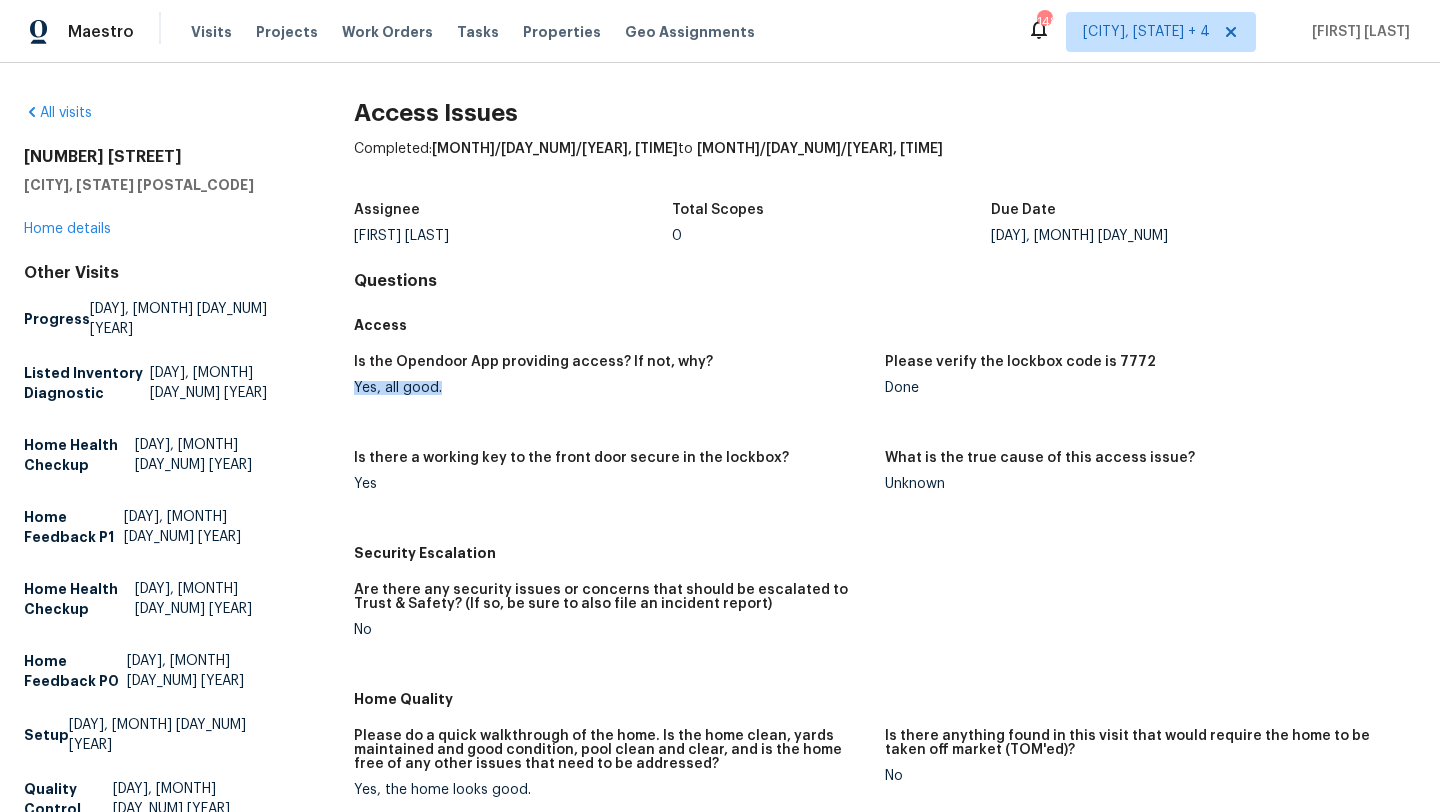 drag, startPoint x: 446, startPoint y: 385, endPoint x: 352, endPoint y: 383, distance: 94.02127 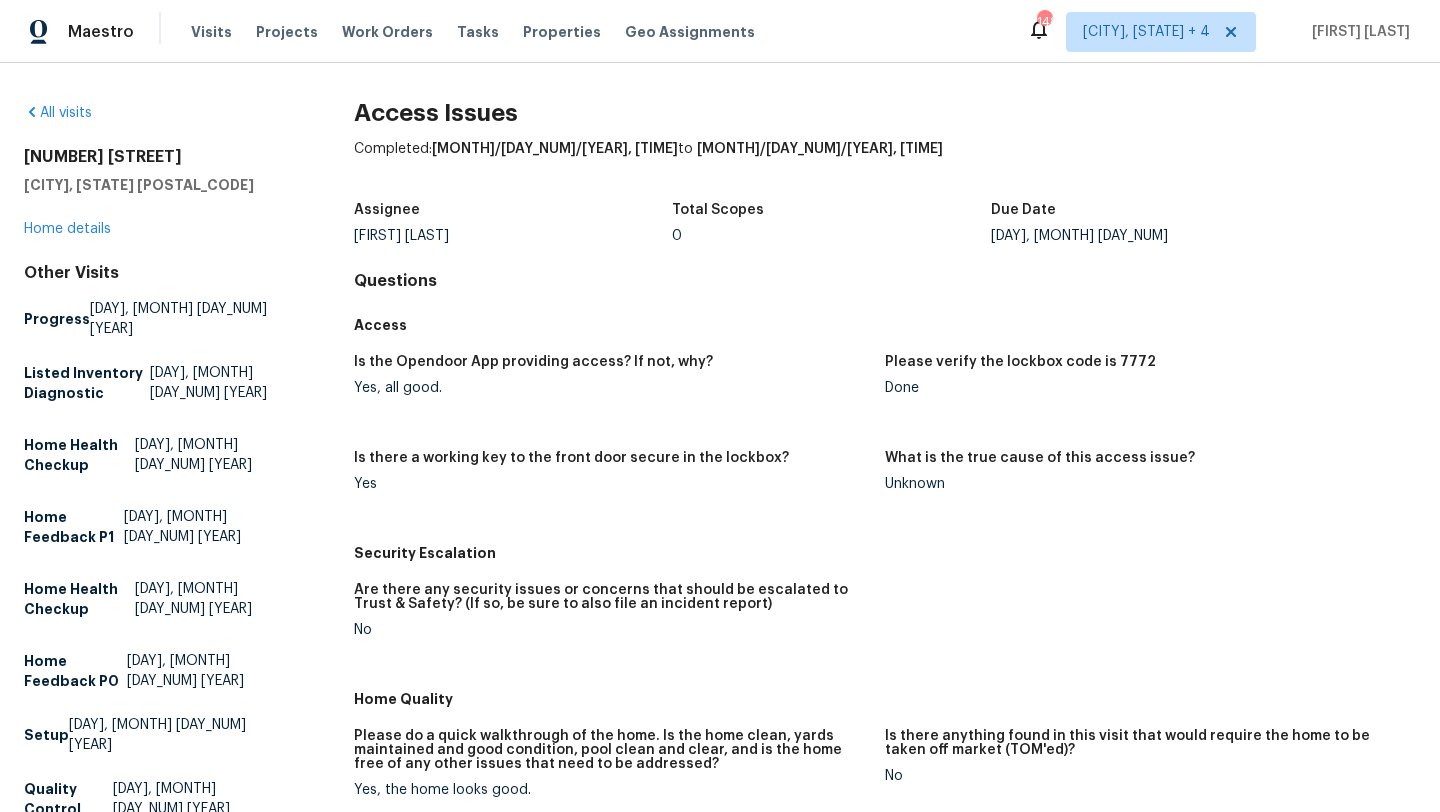 click on "Are there any security issues or concerns that should be escalated to Trust & Safety? (If so, be sure to also file an incident report) No" at bounding box center [885, 626] 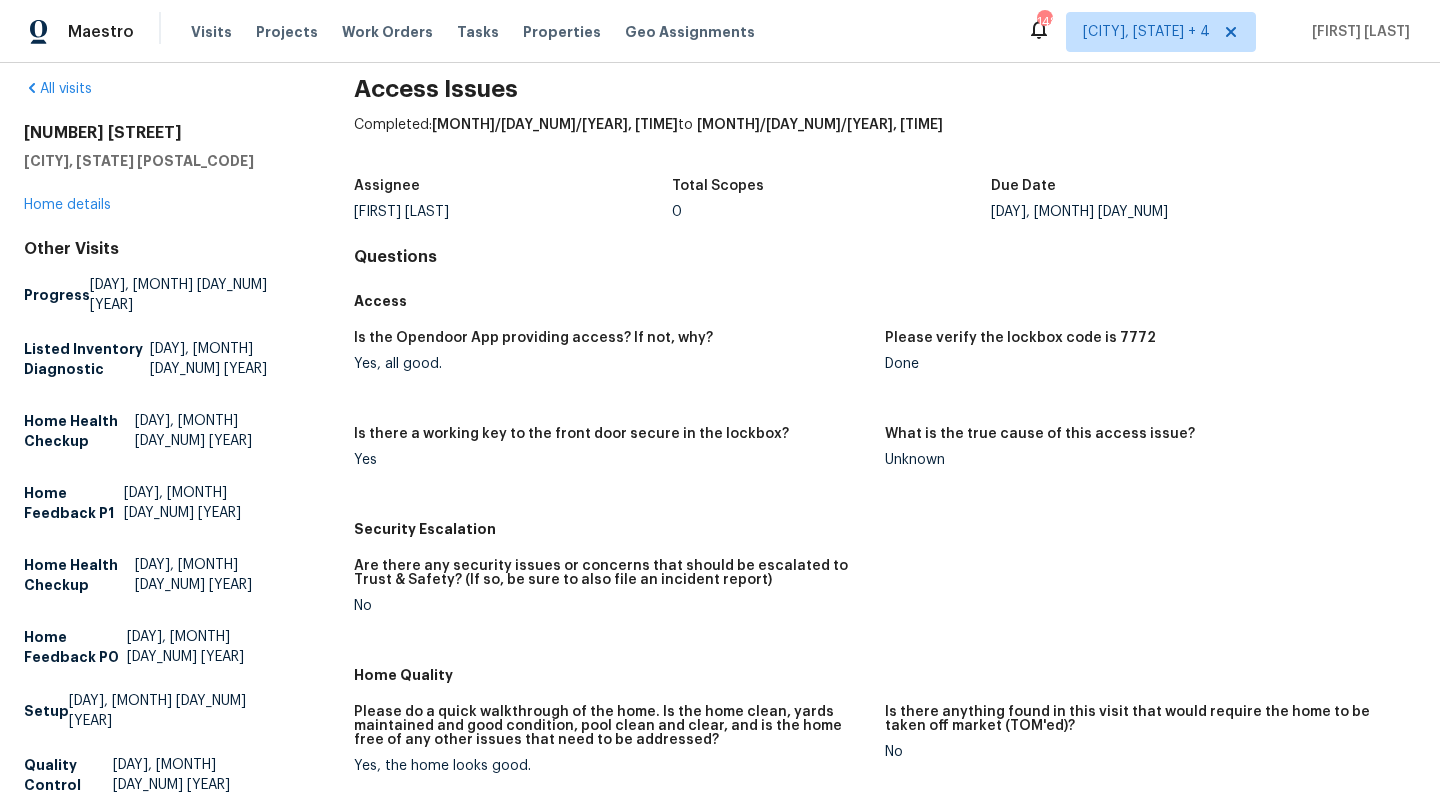 scroll, scrollTop: 32, scrollLeft: 0, axis: vertical 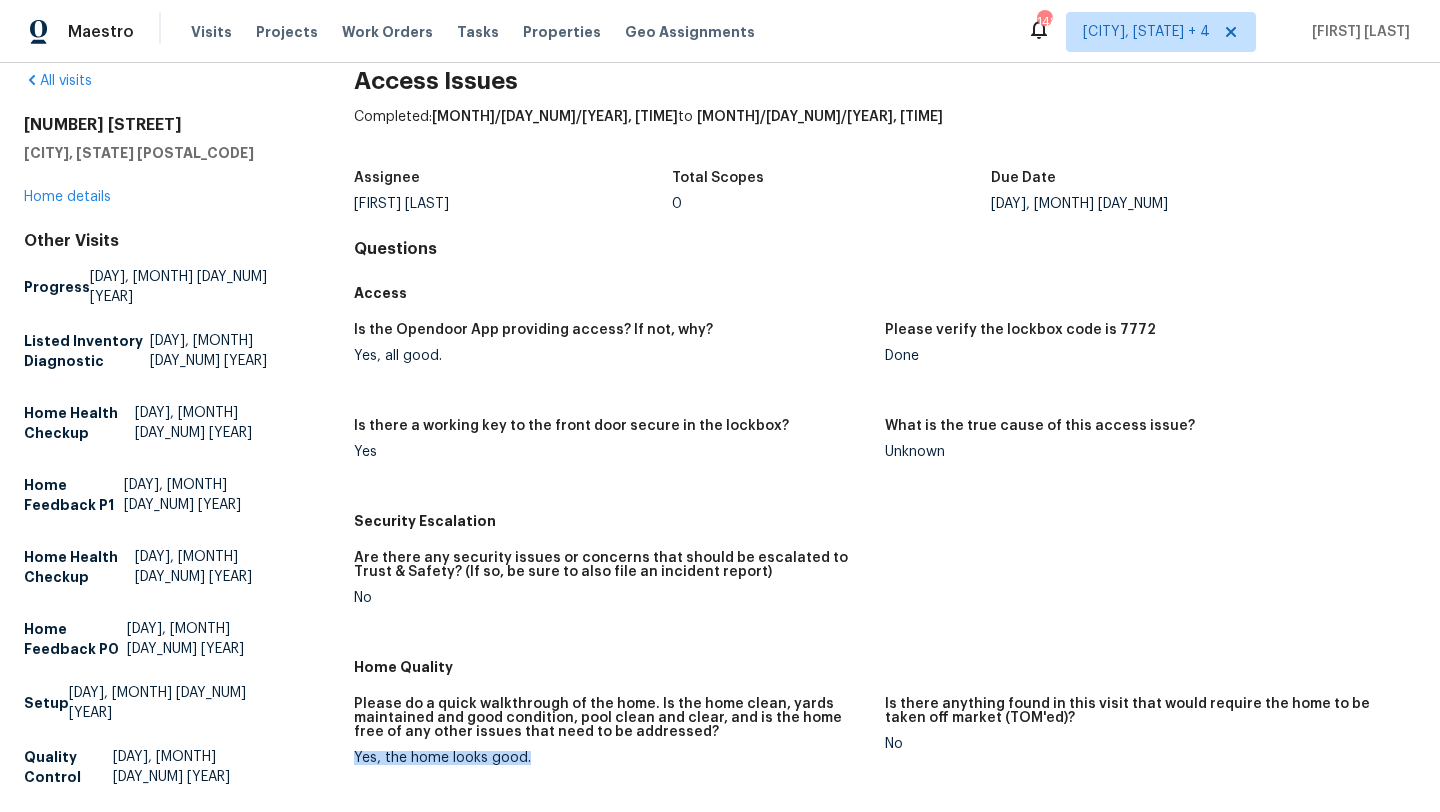 drag, startPoint x: 549, startPoint y: 760, endPoint x: 353, endPoint y: 760, distance: 196 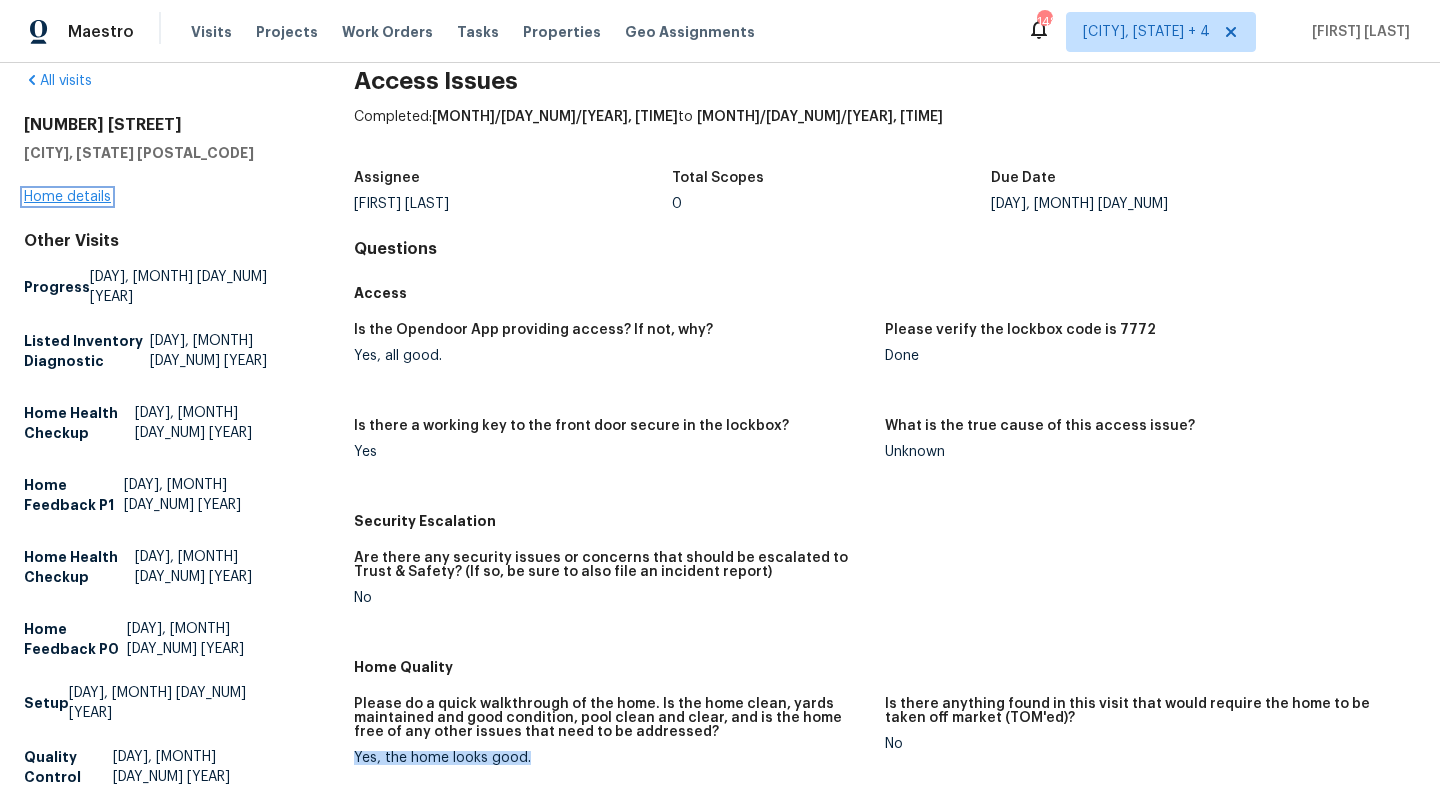click on "Home details" at bounding box center (67, 197) 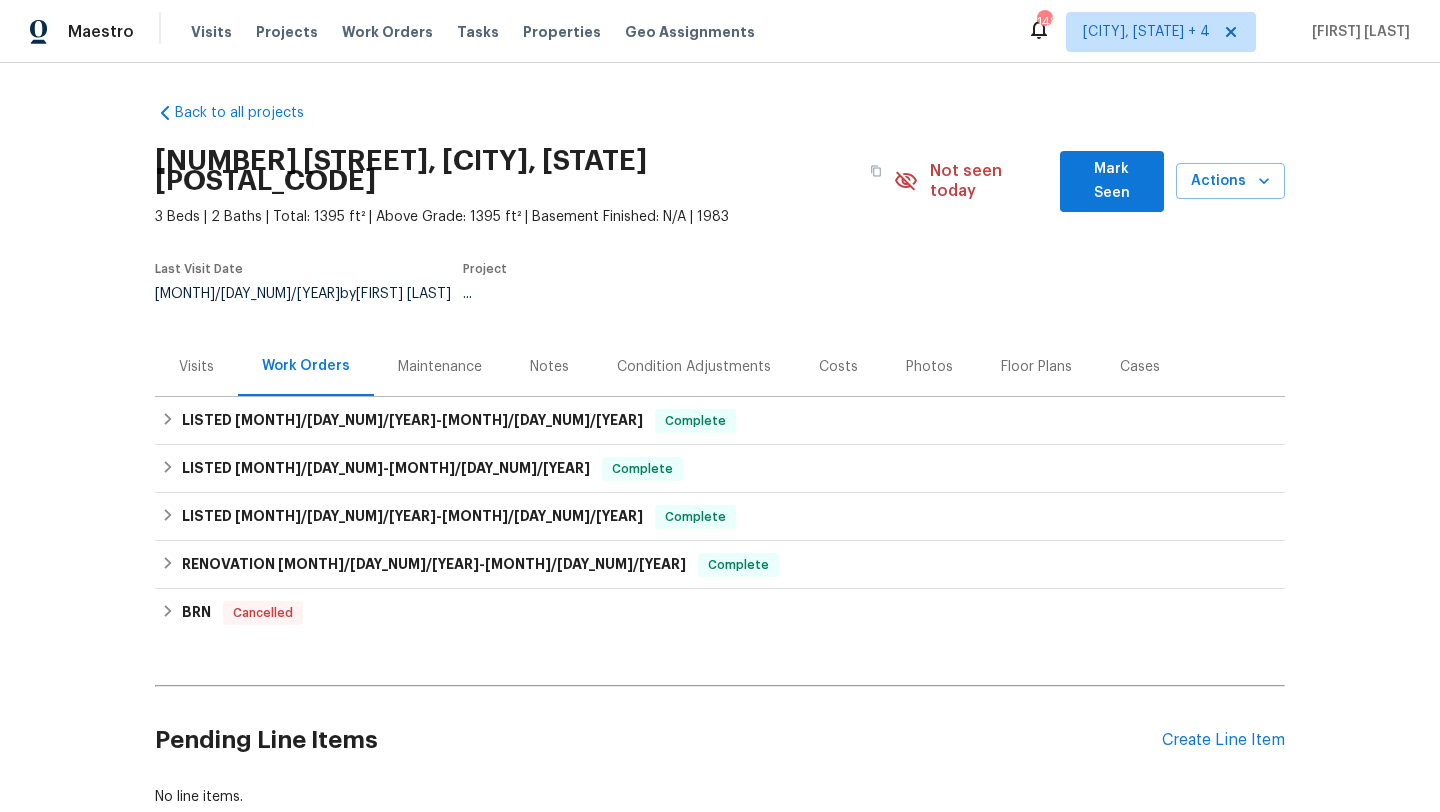 click on "Visits" at bounding box center [196, 366] 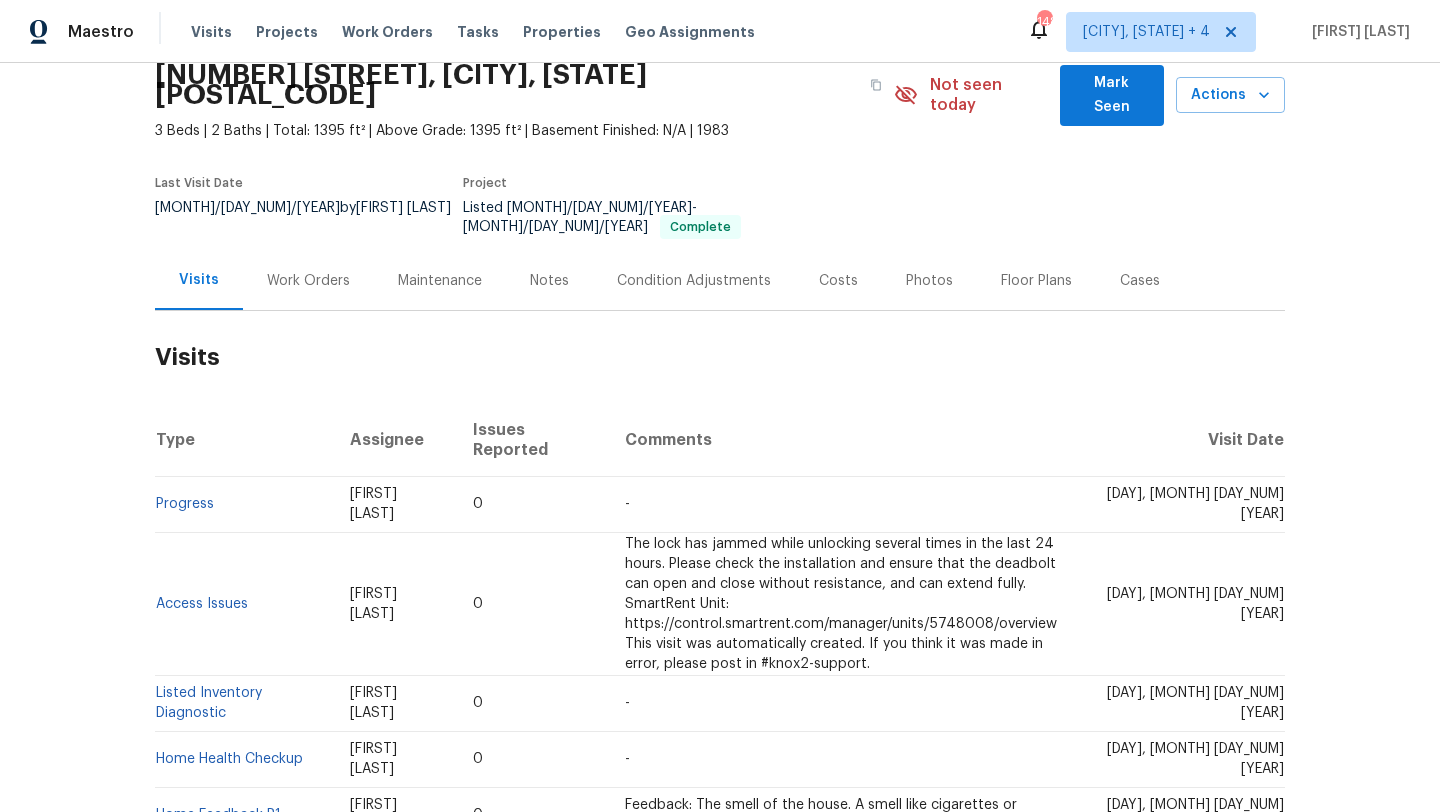 scroll, scrollTop: 0, scrollLeft: 0, axis: both 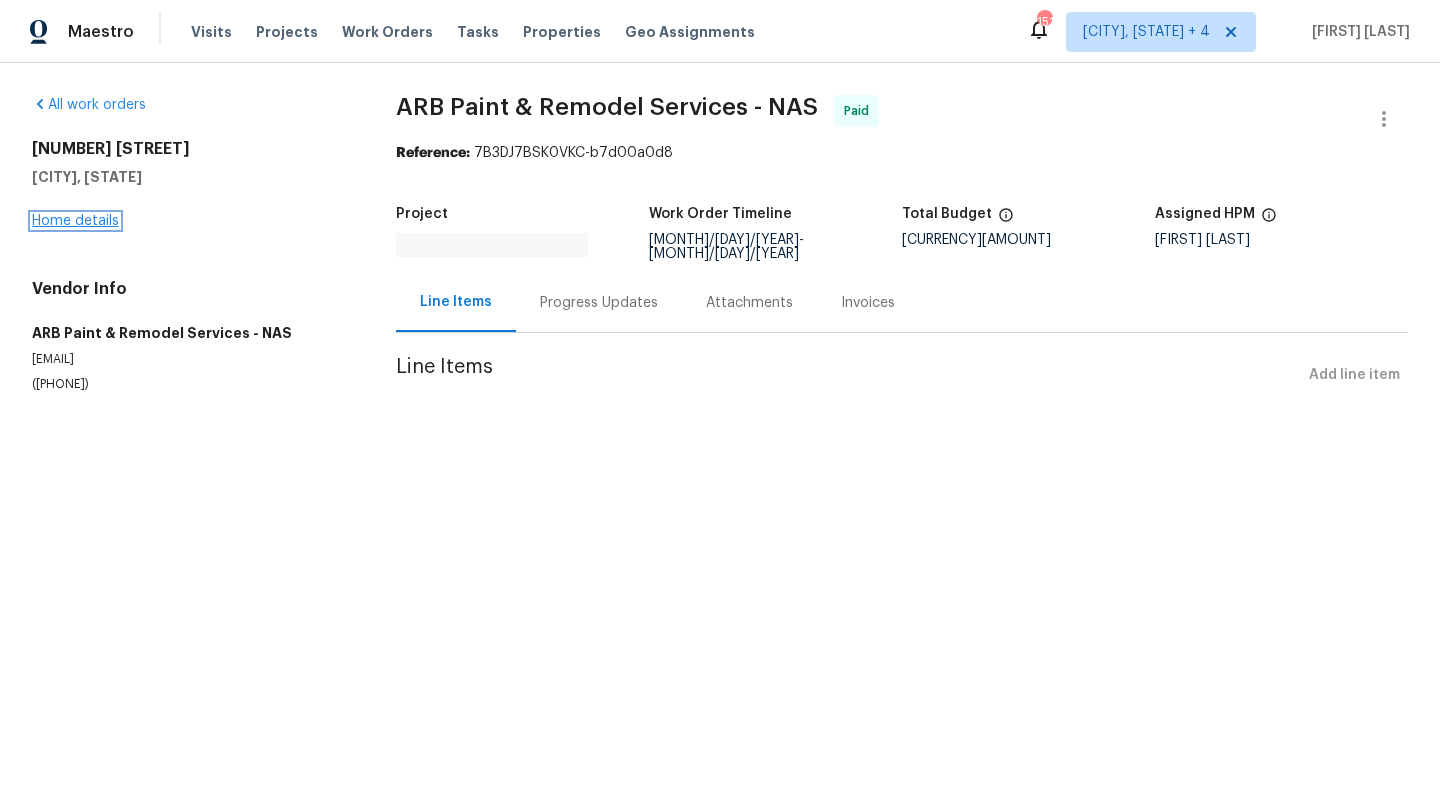 click on "All work orders [NUMBER] [STREET] [CITY], [STATE] [POSTAL CODE] Home details Vendor Info [VENDOR] - NAS [EMAIL] ([PHONE]) [VENDOR] - NAS Paid Reference: 7B3DJ7BSK0VKC-b7d00a0d8 Project Work Order Timeline [MONTH]/[DAY]/[YEAR] - [MONTH]/[DAY]/[YEAR] Total Budget [CURRENCY][AMOUNT] Assigned HPM [FIRST] [LAST] Line Items Progress Updates Attachments Invoices Line Items Add line item" at bounding box center (720, 268) 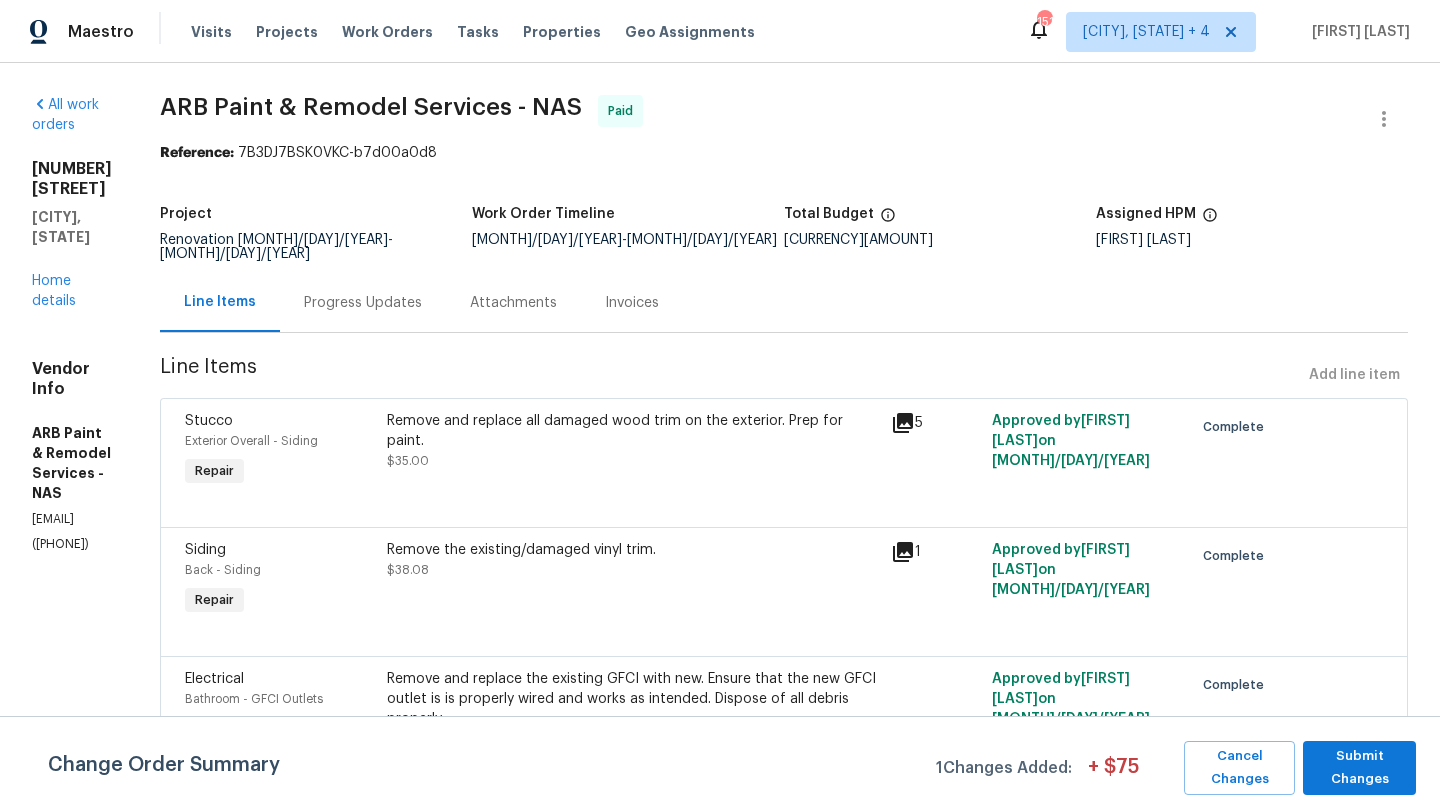 click on "4113 Longfellow Dr Nashville, TN 37214 Home details" at bounding box center [72, 235] 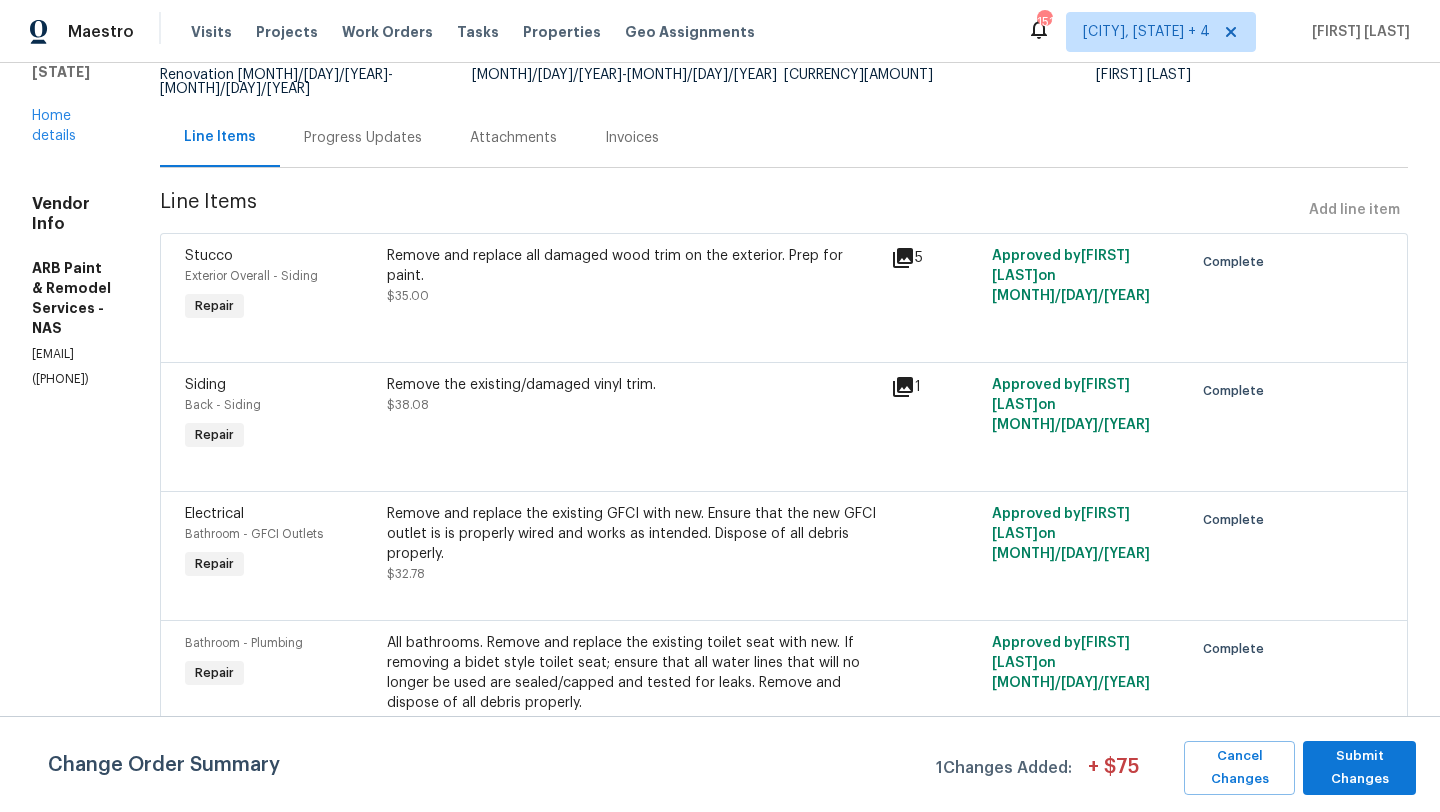 scroll, scrollTop: 0, scrollLeft: 0, axis: both 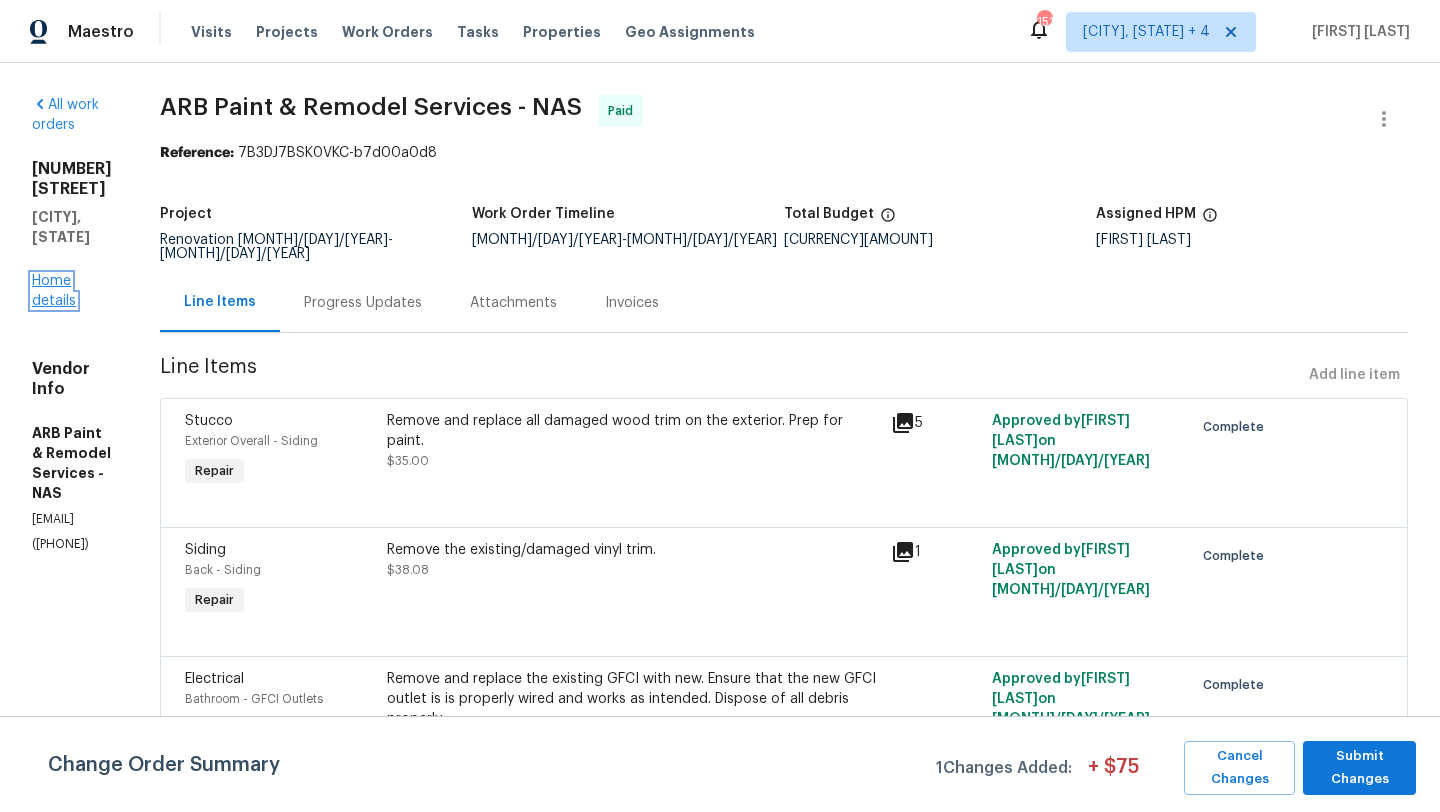 click on "Home details" at bounding box center (54, 291) 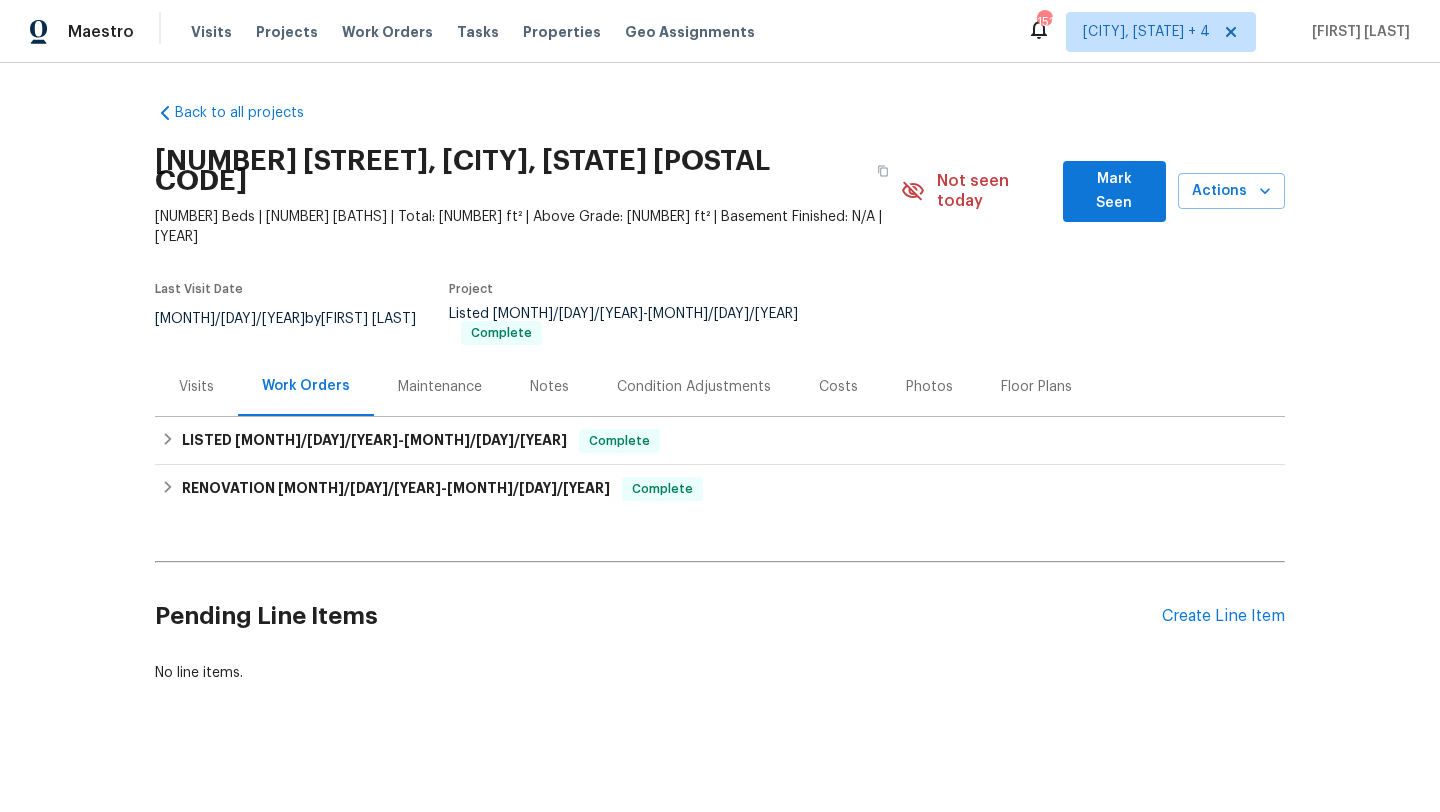 click on "Visits" at bounding box center (196, 386) 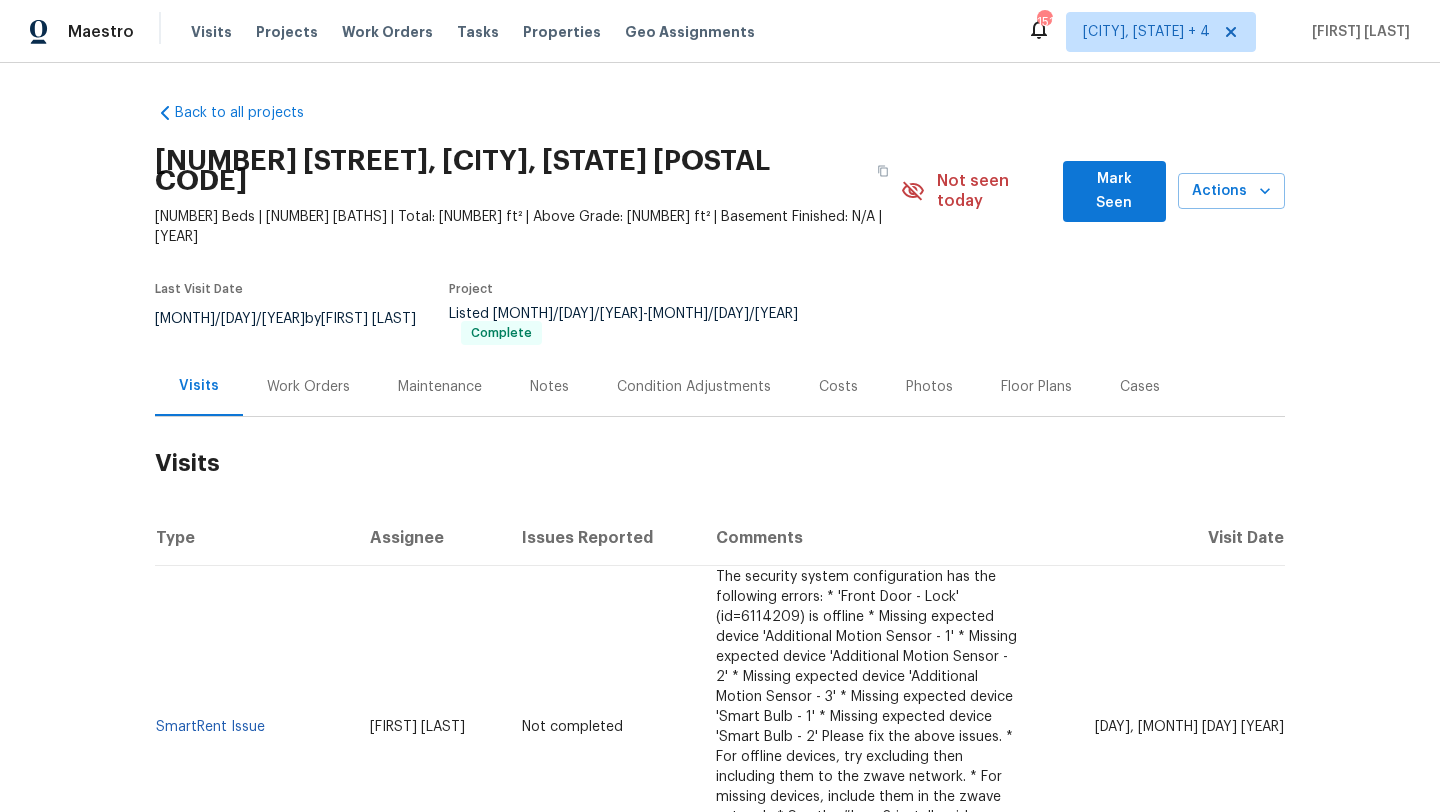 click on "Work Orders" at bounding box center [308, 387] 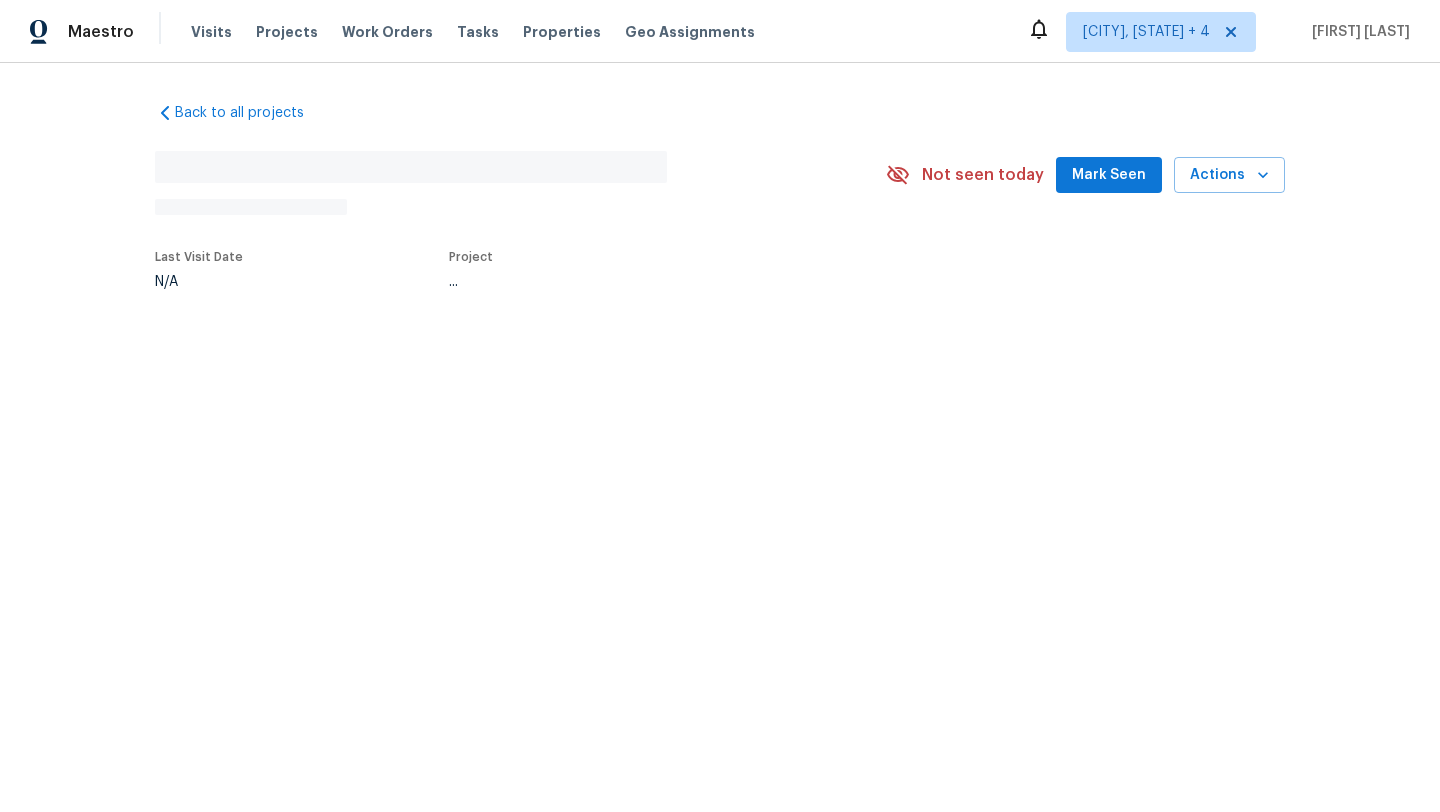 scroll, scrollTop: 0, scrollLeft: 0, axis: both 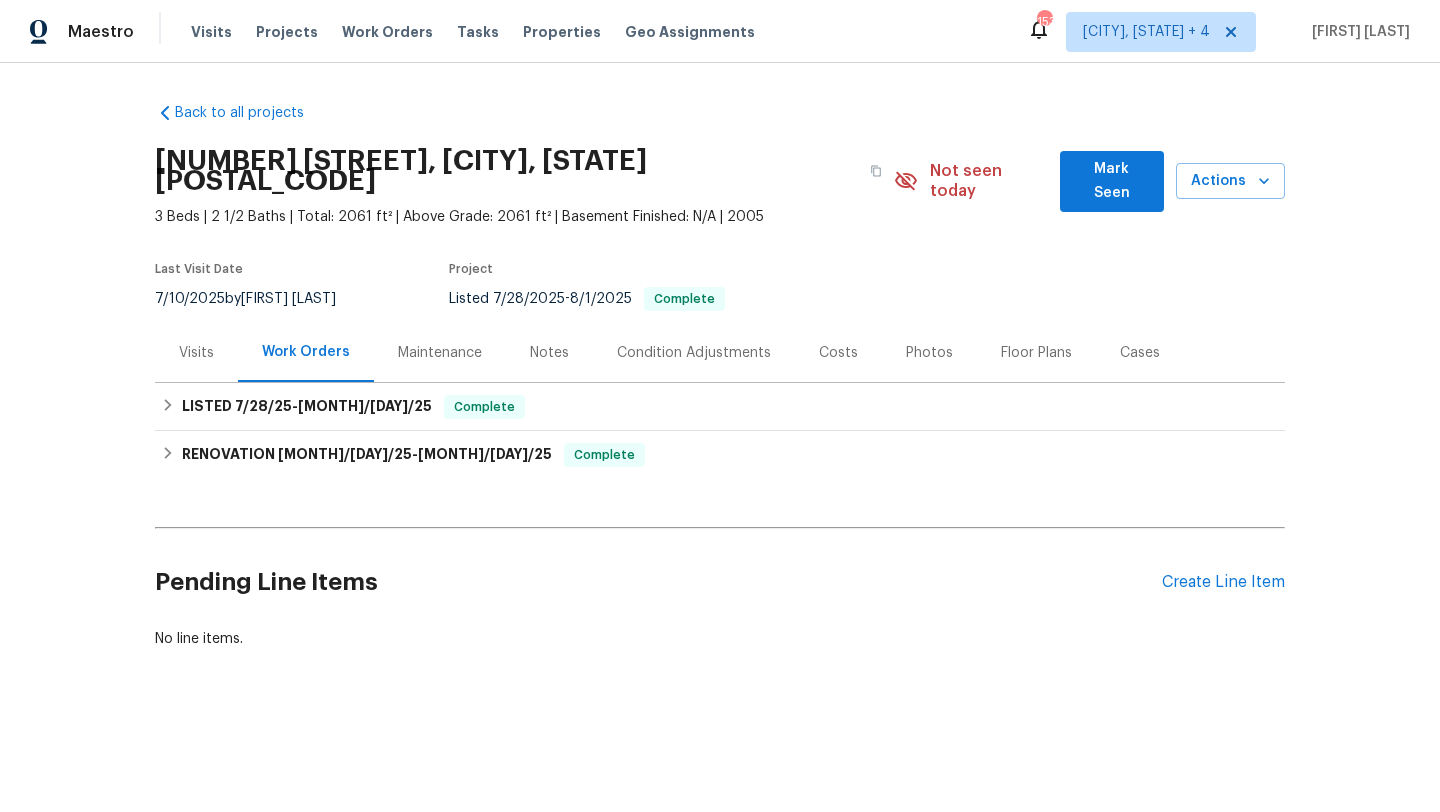 click on "Visits" at bounding box center [196, 353] 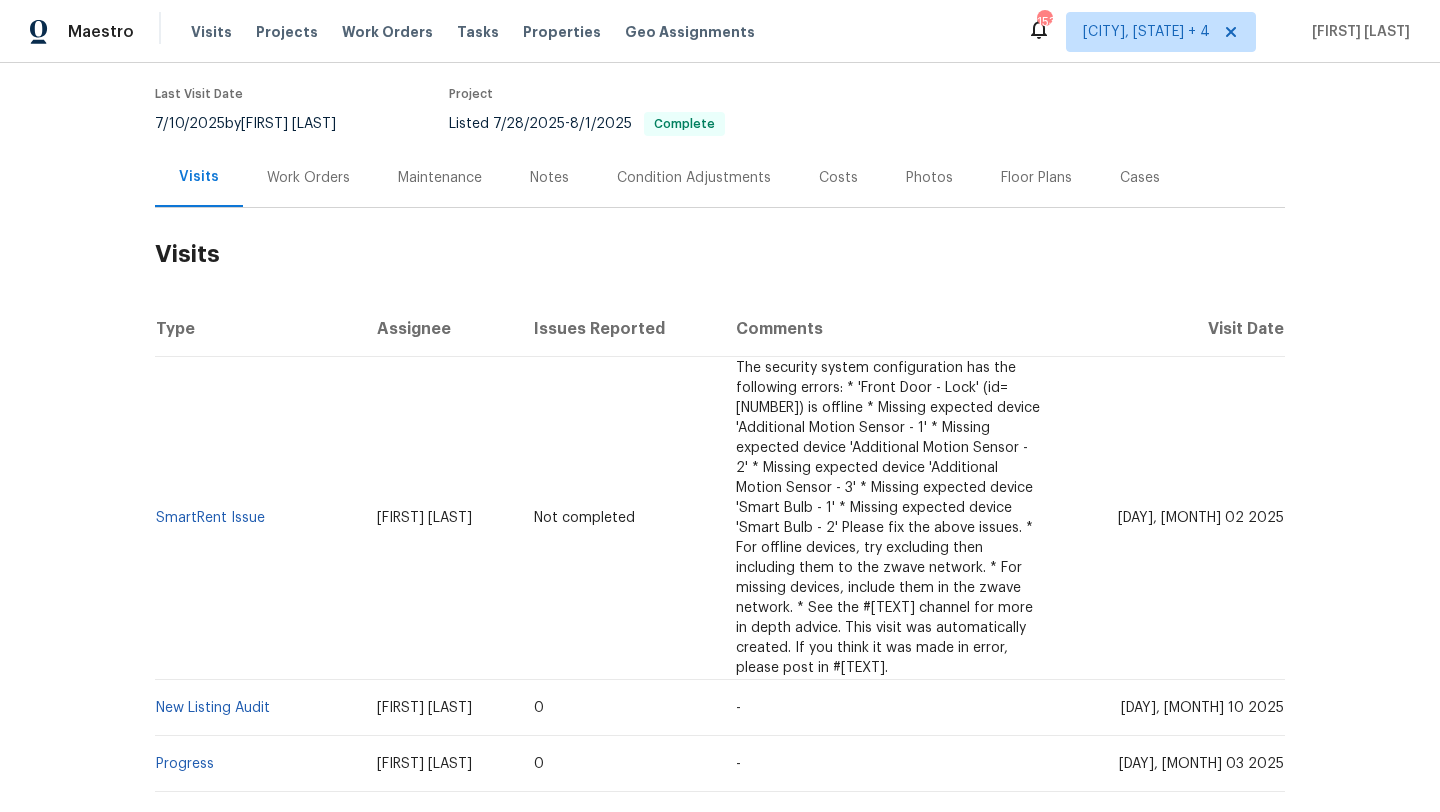 scroll, scrollTop: 128, scrollLeft: 0, axis: vertical 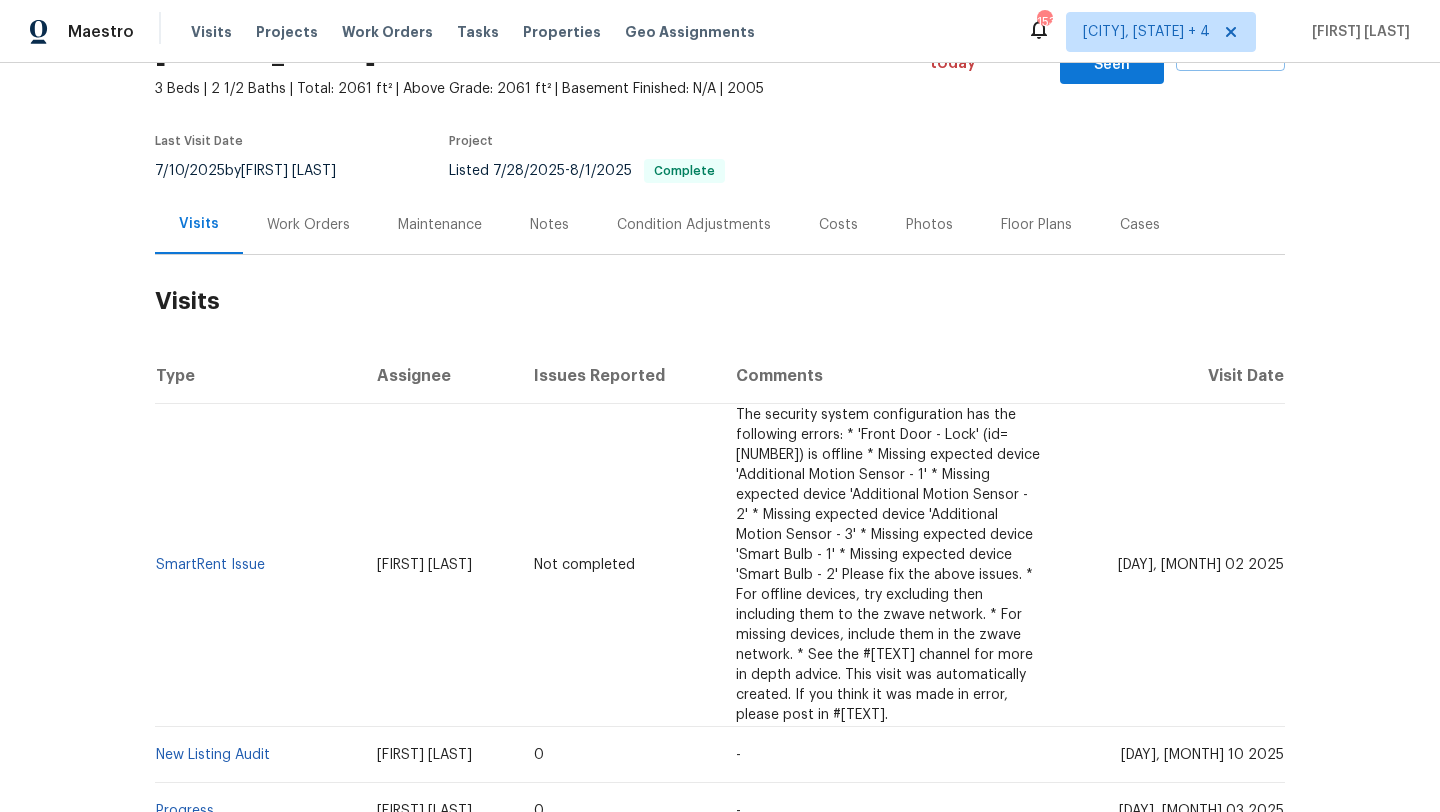 click on "Work Orders" at bounding box center (308, 225) 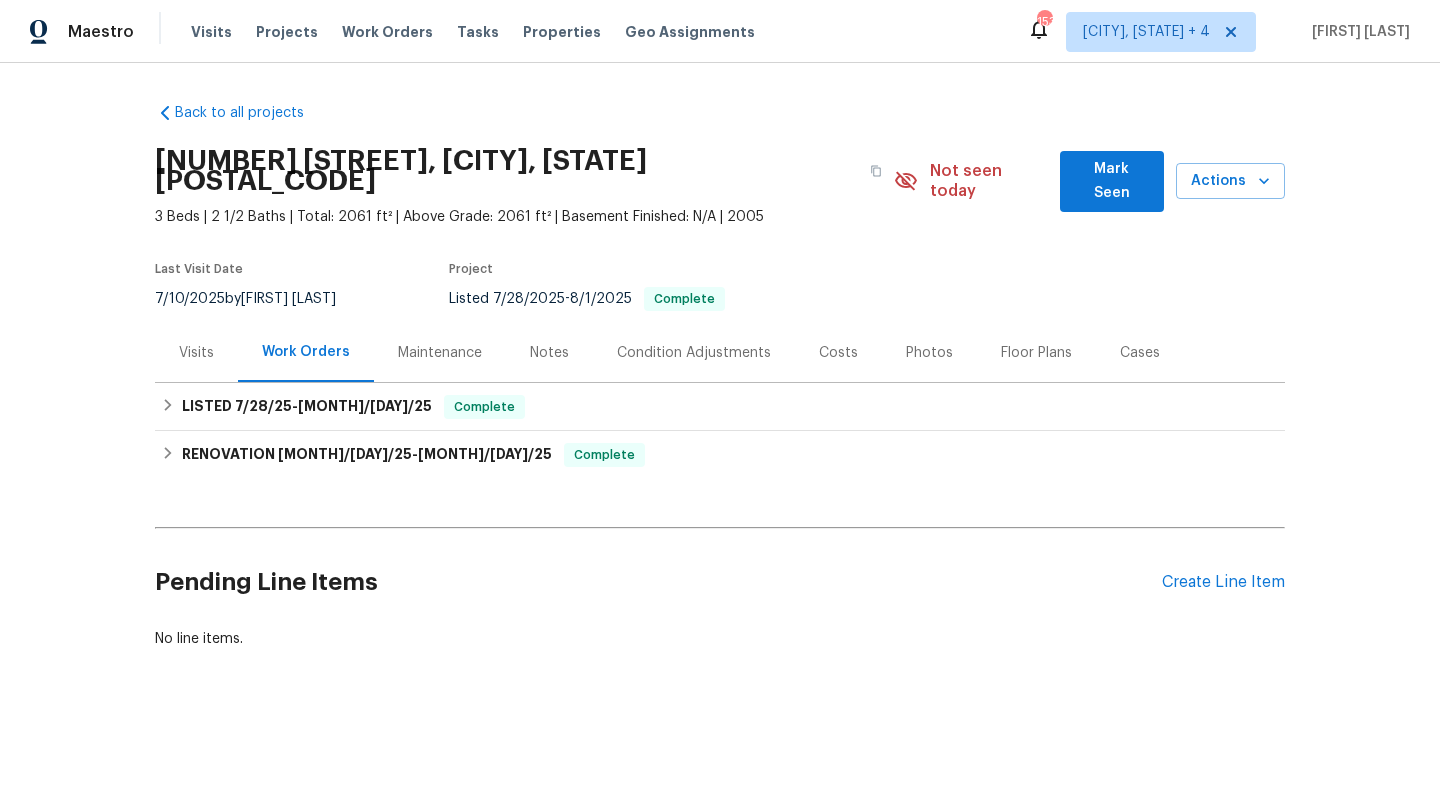scroll, scrollTop: 0, scrollLeft: 0, axis: both 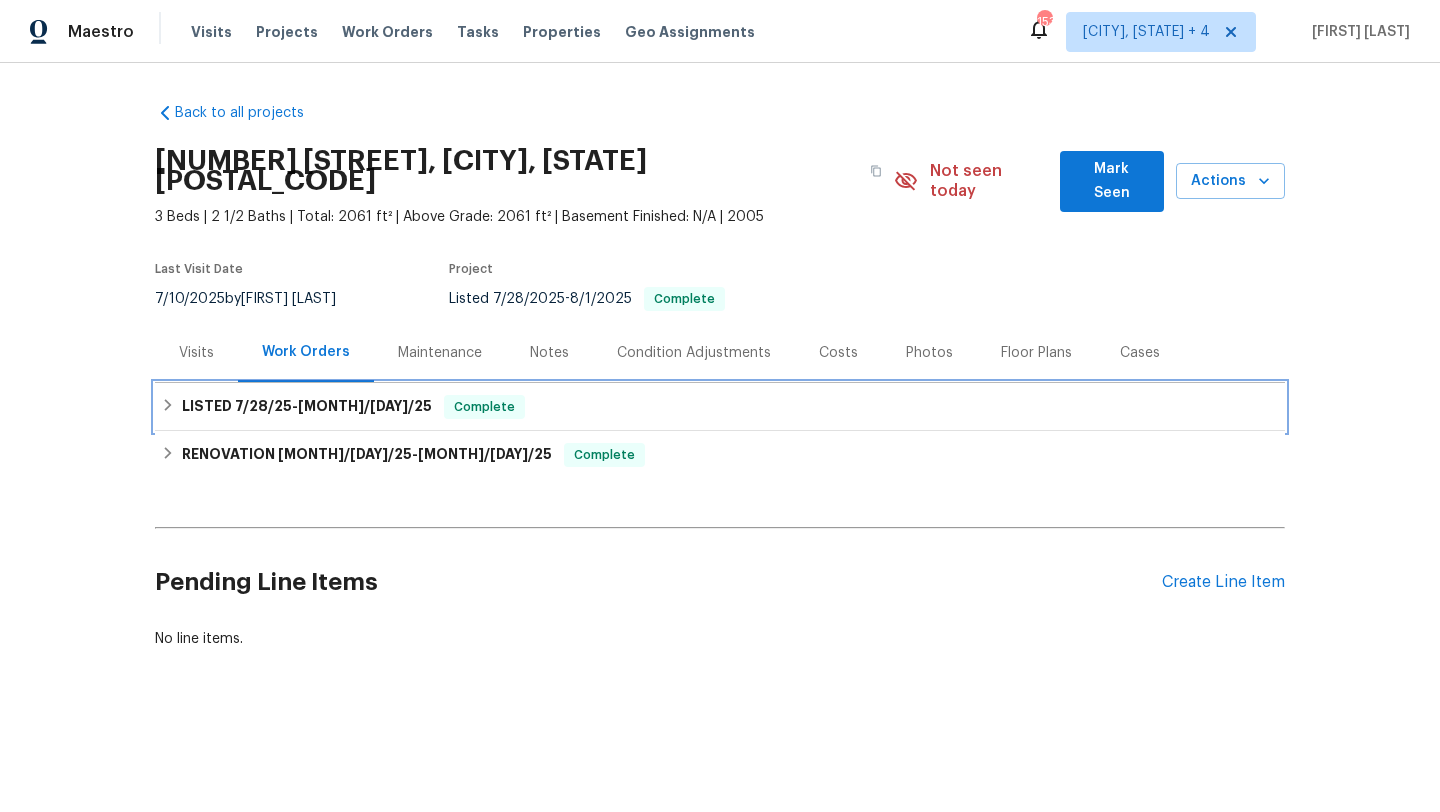 click on "Complete" at bounding box center (484, 407) 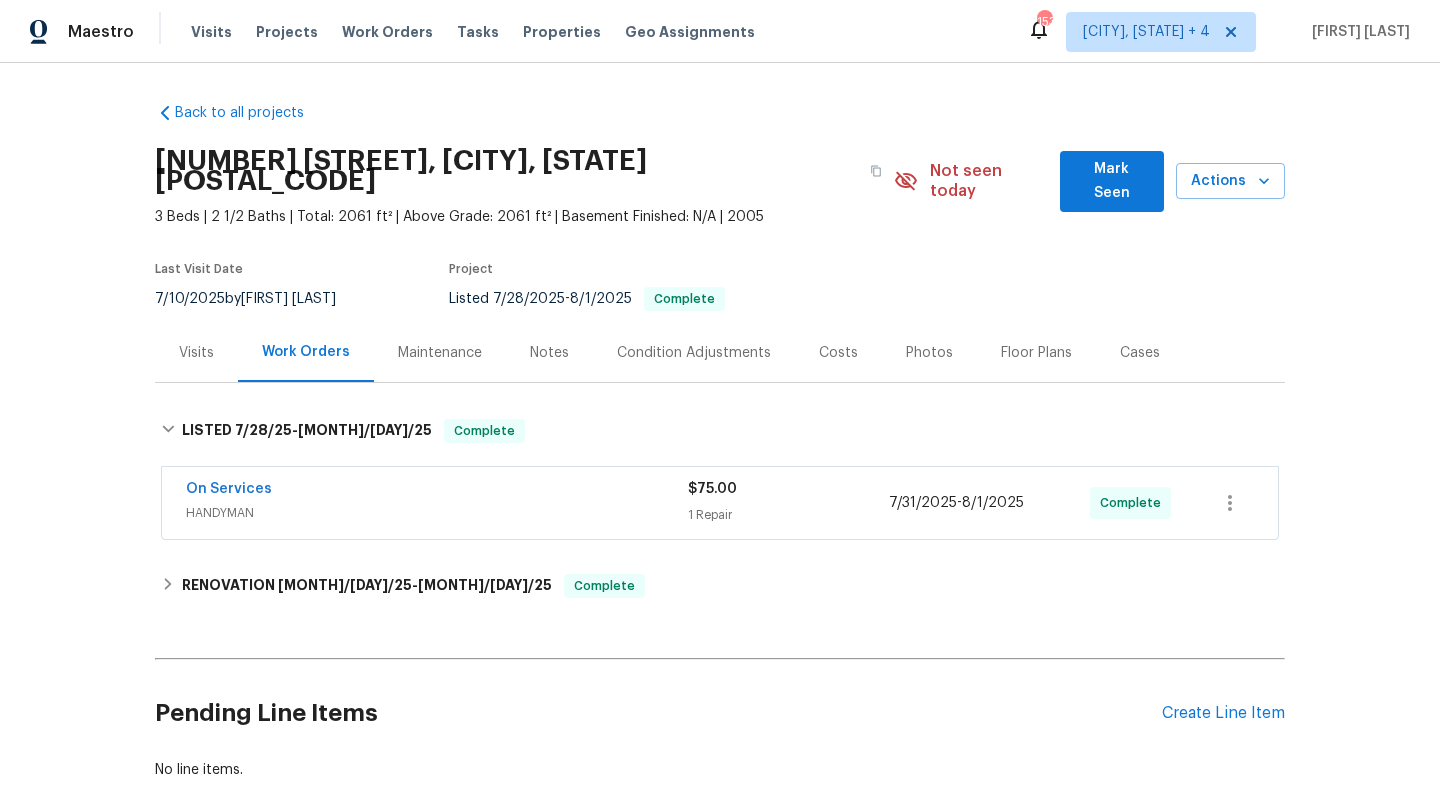 click on "HANDYMAN" at bounding box center (437, 513) 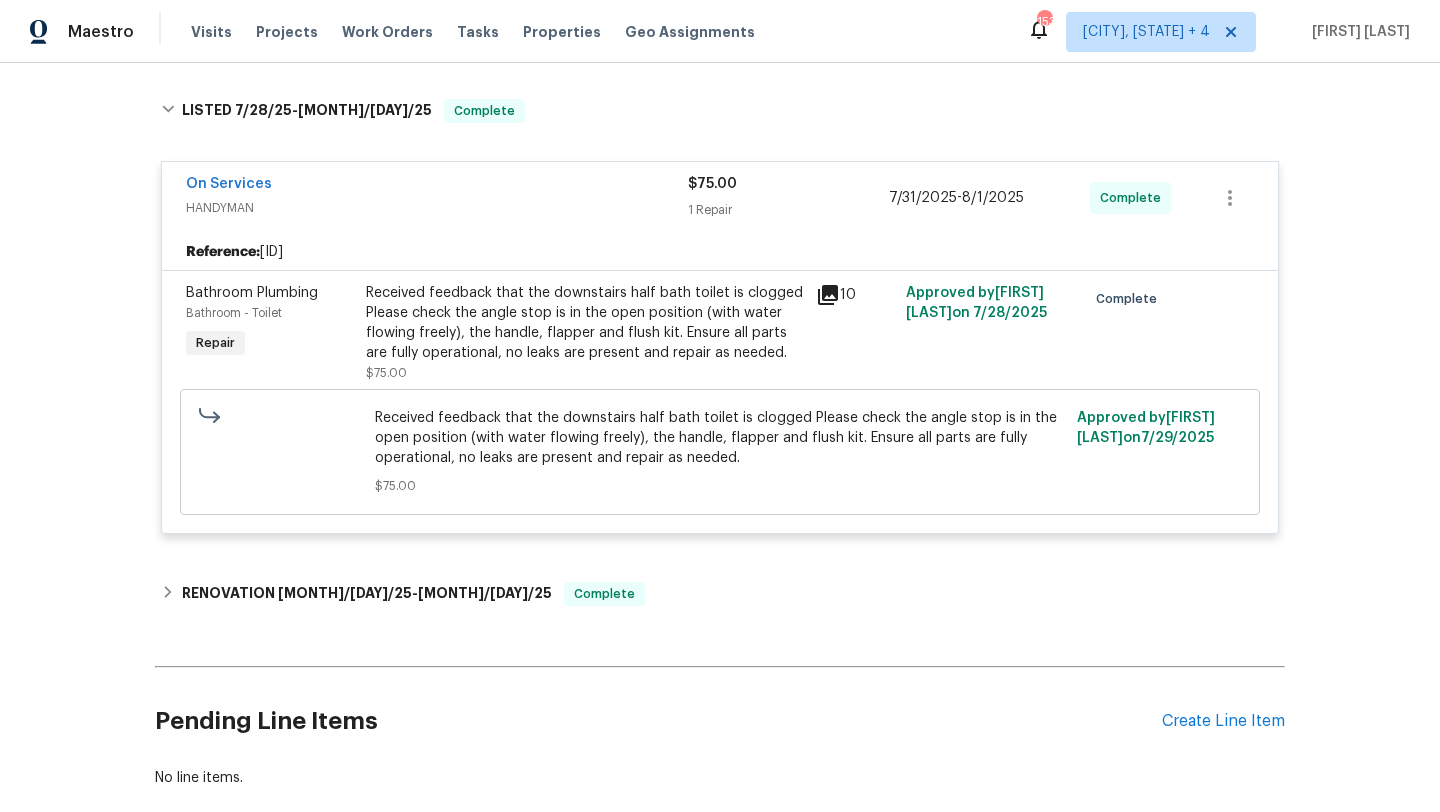 scroll, scrollTop: 264, scrollLeft: 0, axis: vertical 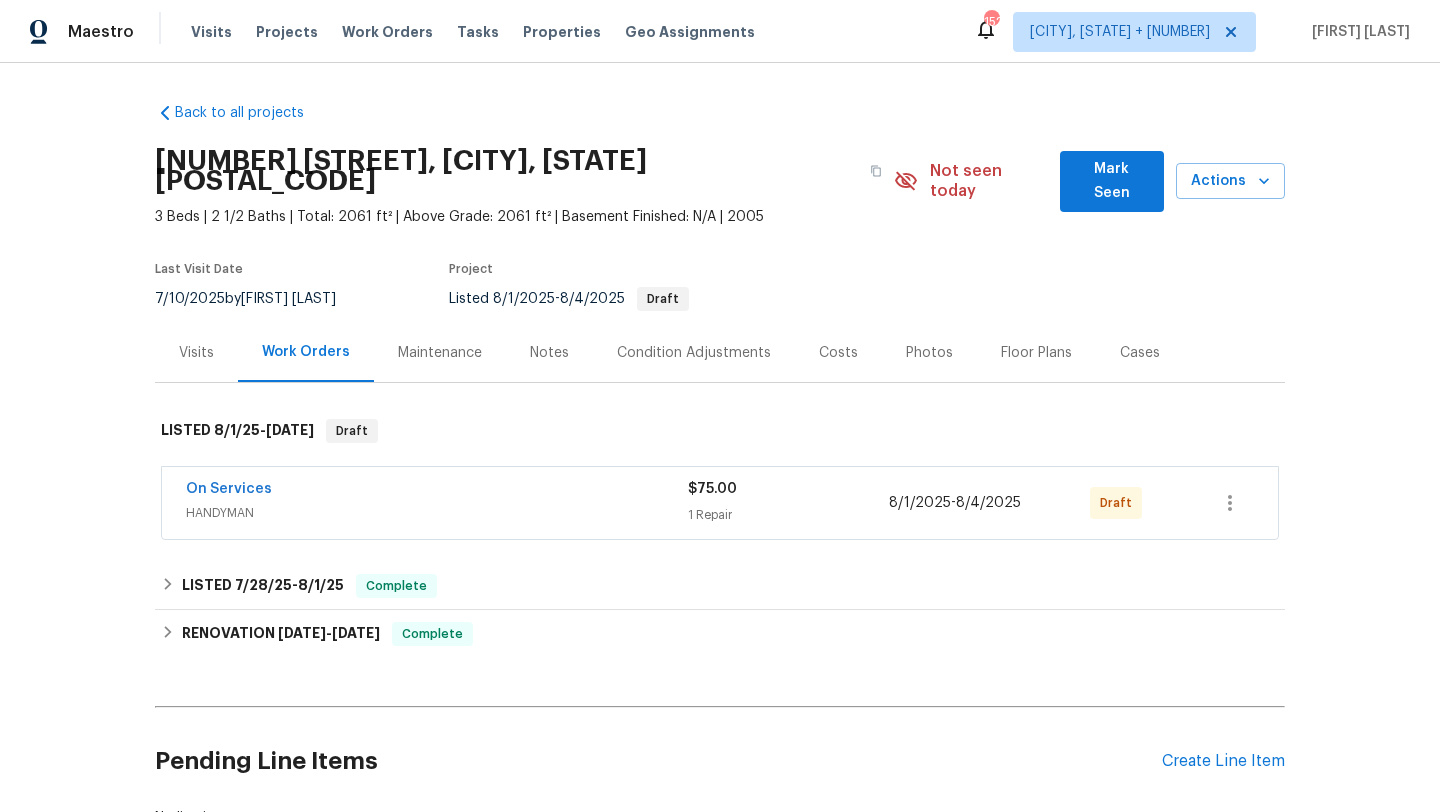 click on "On Services" at bounding box center [437, 491] 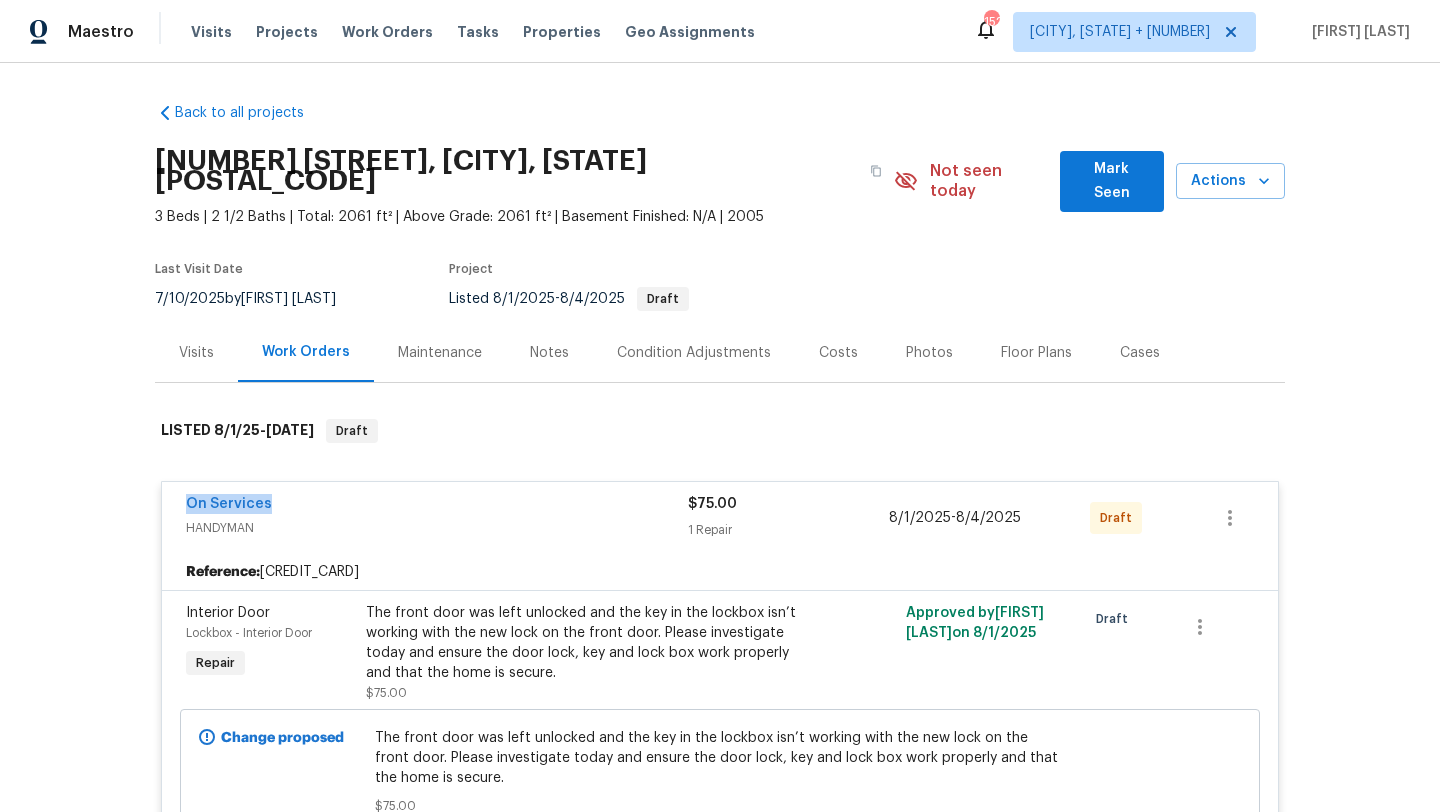 drag, startPoint x: 300, startPoint y: 487, endPoint x: 171, endPoint y: 488, distance: 129.00388 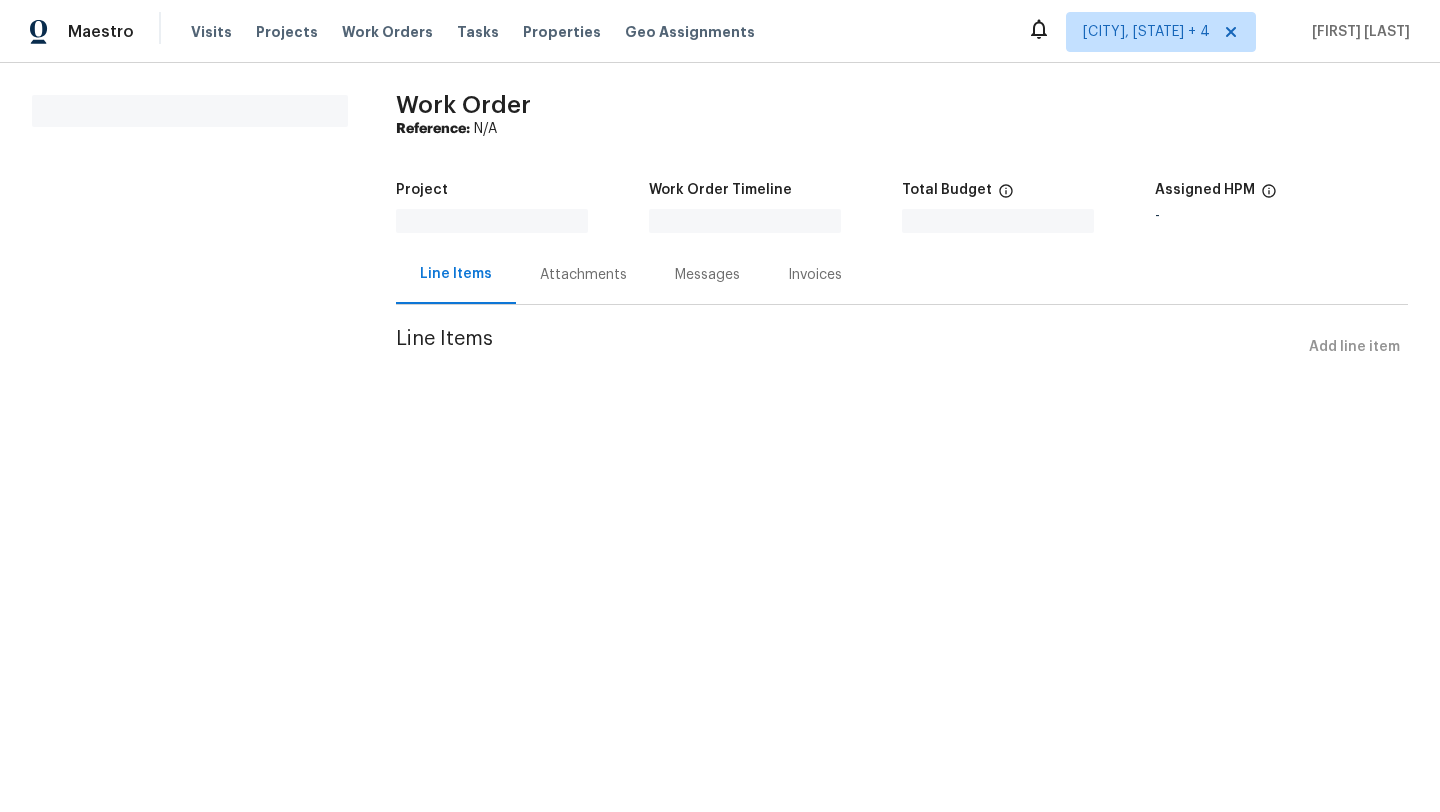 scroll, scrollTop: 0, scrollLeft: 0, axis: both 